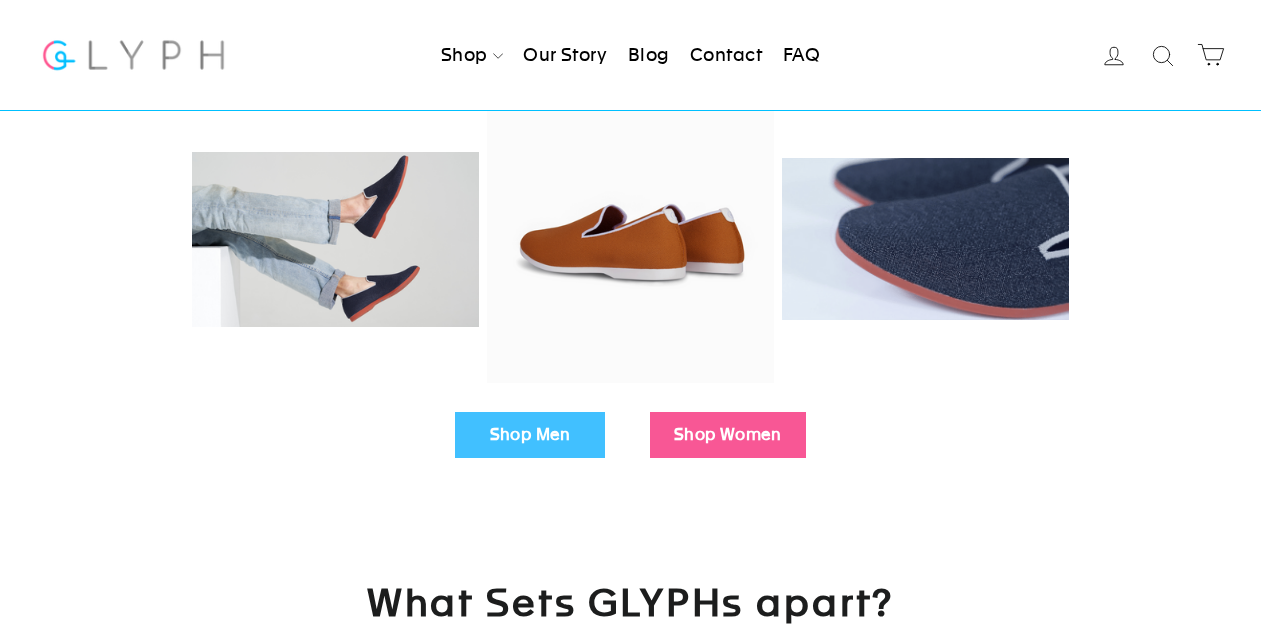 scroll, scrollTop: 515, scrollLeft: 0, axis: vertical 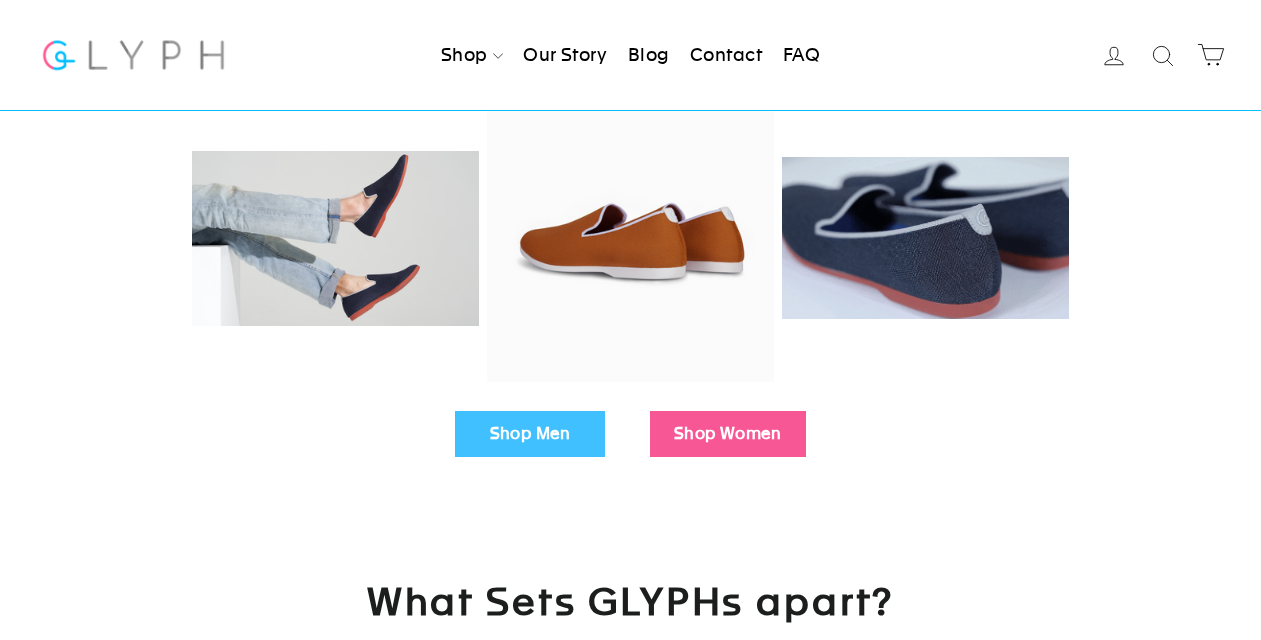 click on "Shop Men" at bounding box center (530, 434) 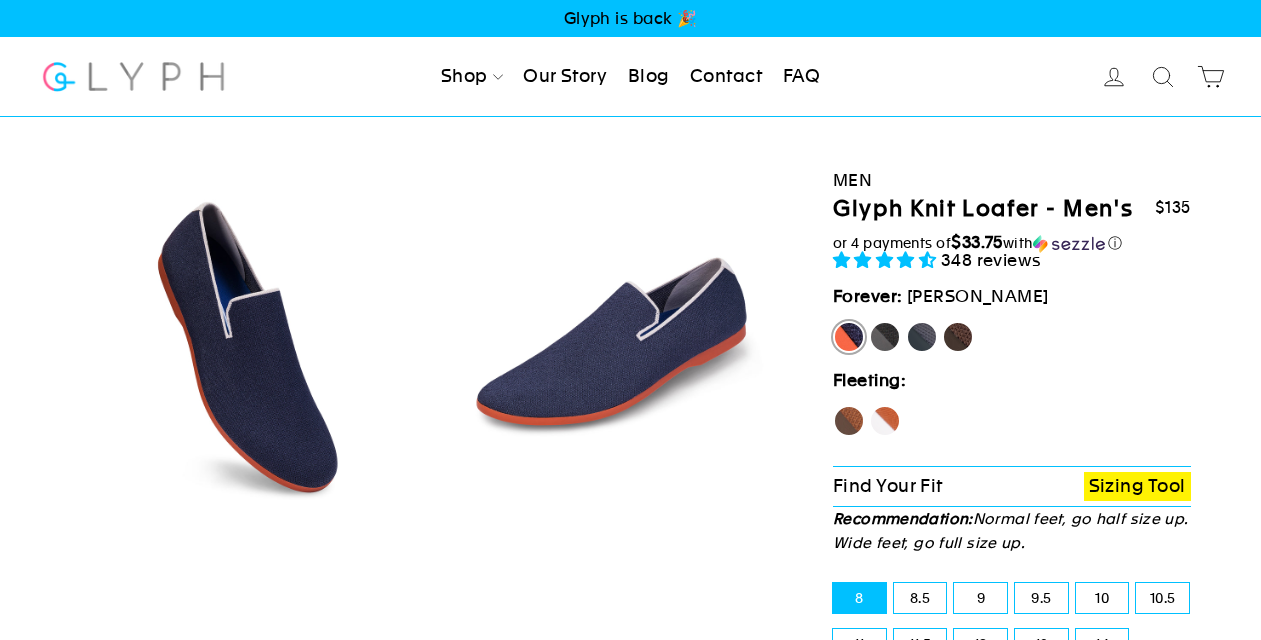select on "highest-rating" 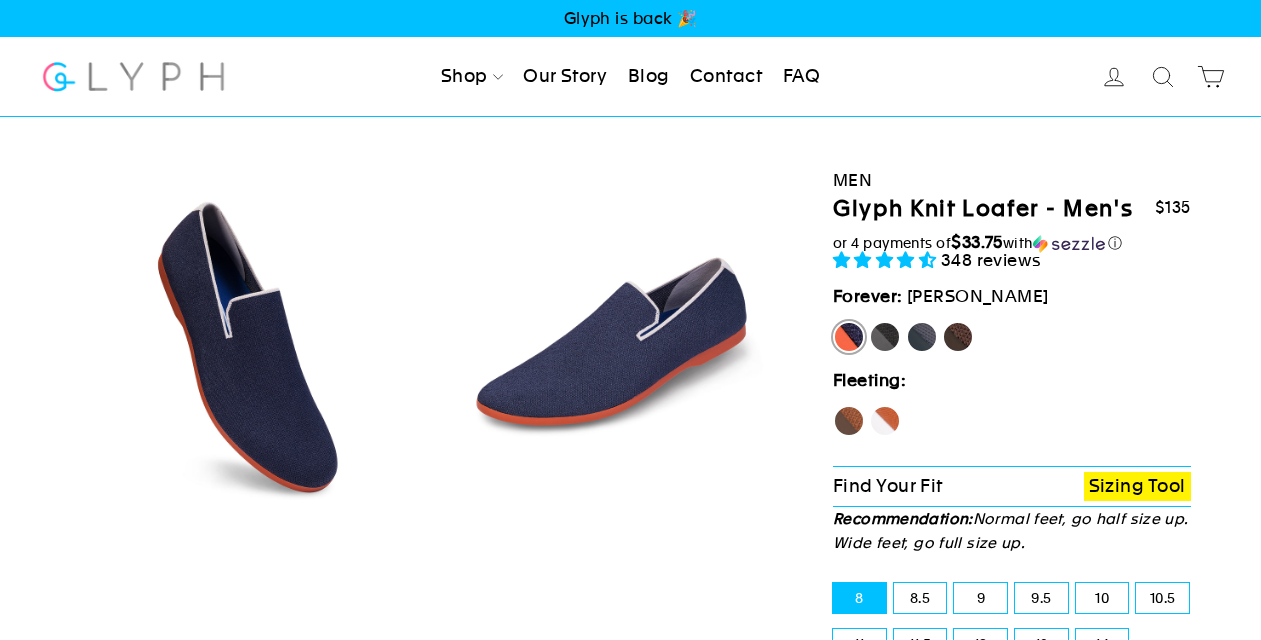 click on "Hawk" at bounding box center (833, 405) 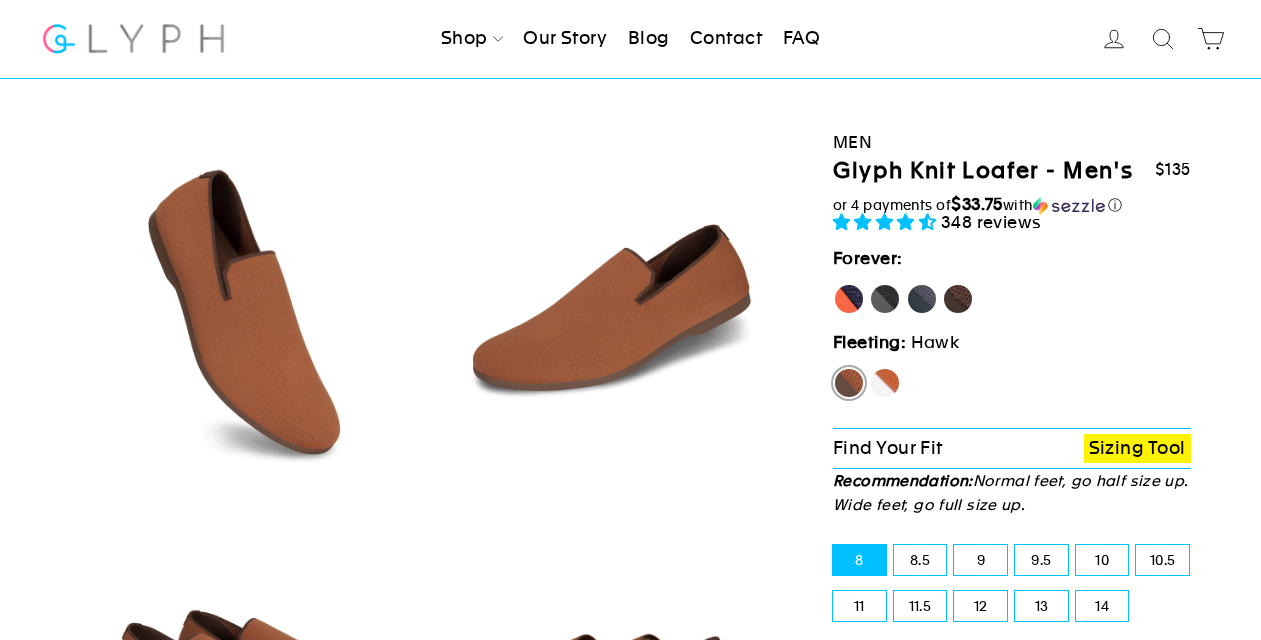 scroll, scrollTop: 41, scrollLeft: 0, axis: vertical 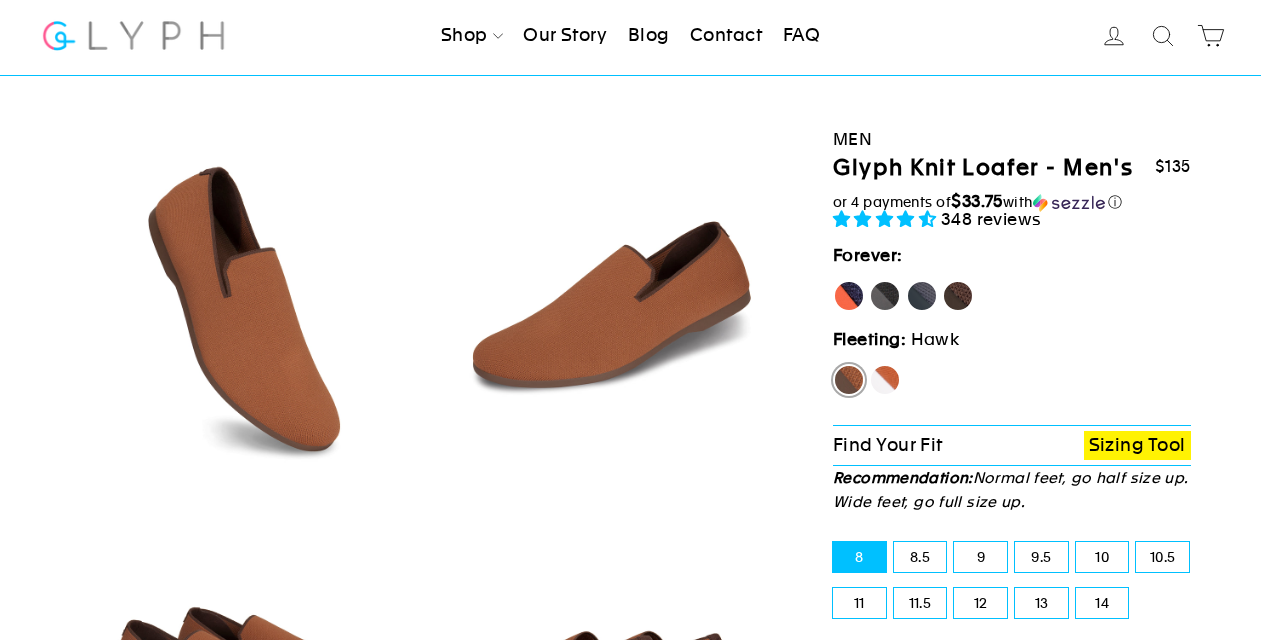 click on "Hawk" at bounding box center (849, 380) 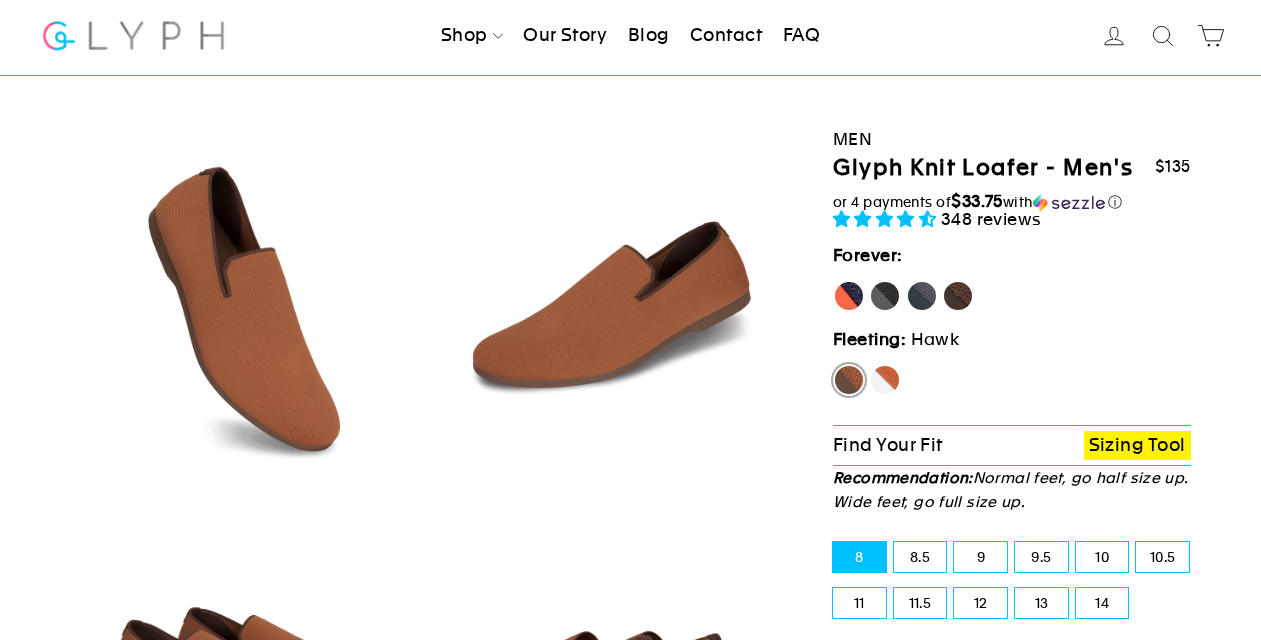 click on "Fox" at bounding box center [869, 364] 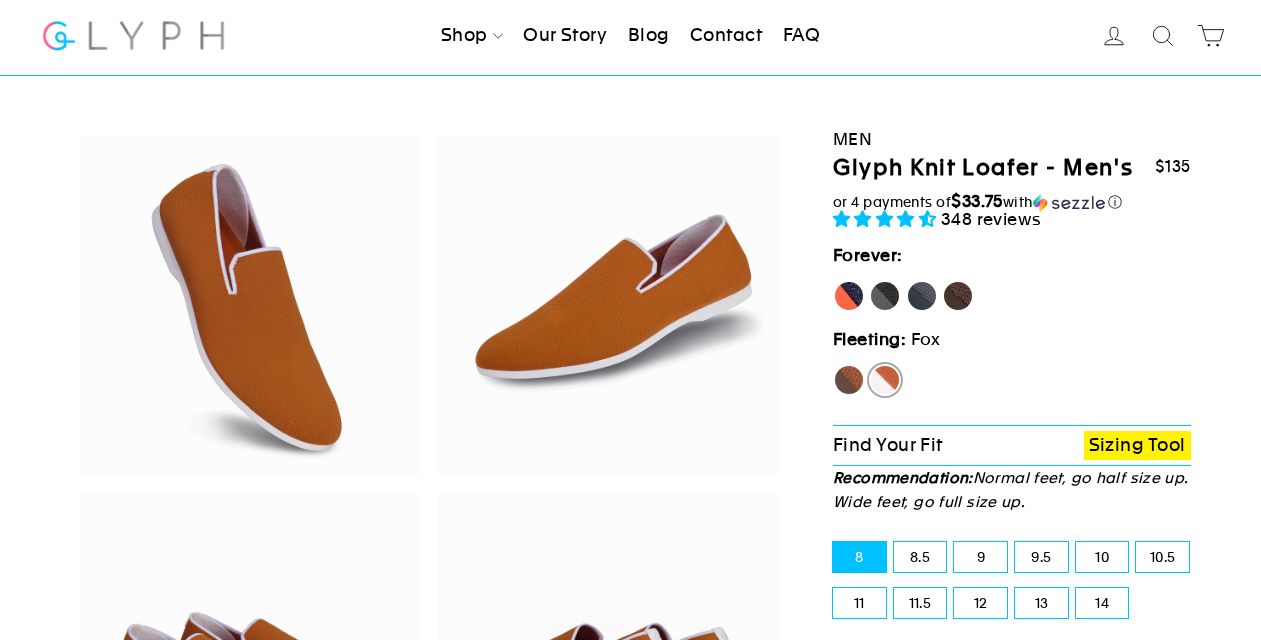 click on "Hawk" at bounding box center (849, 380) 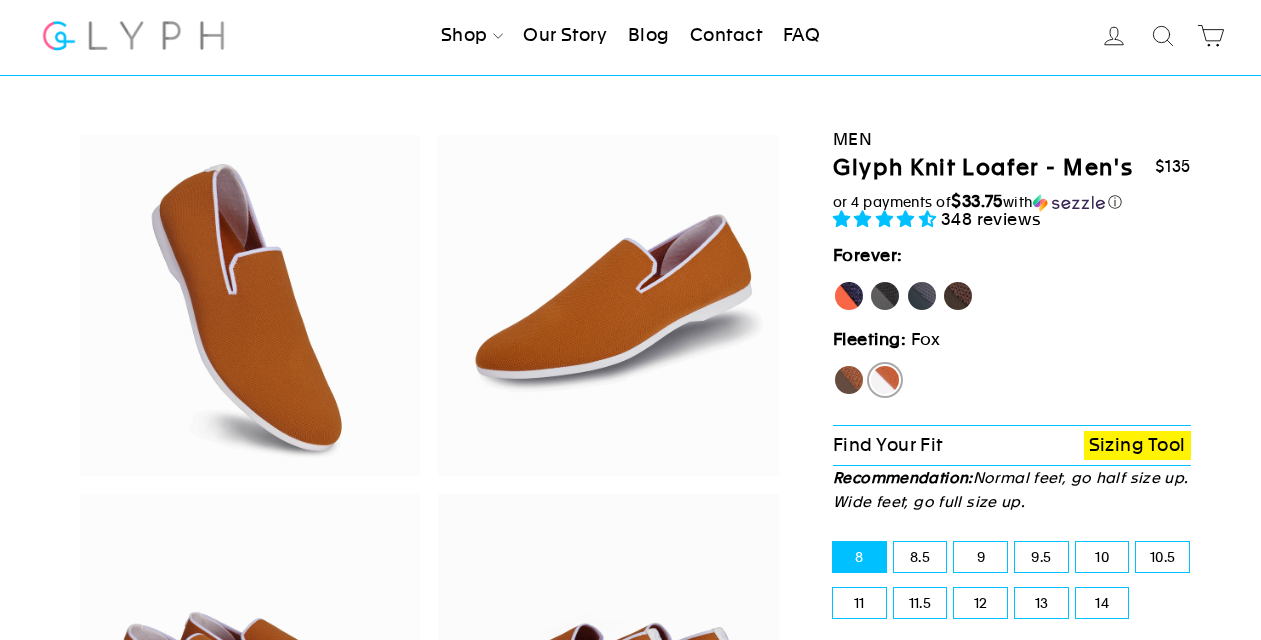 click on "Hawk" at bounding box center (833, 364) 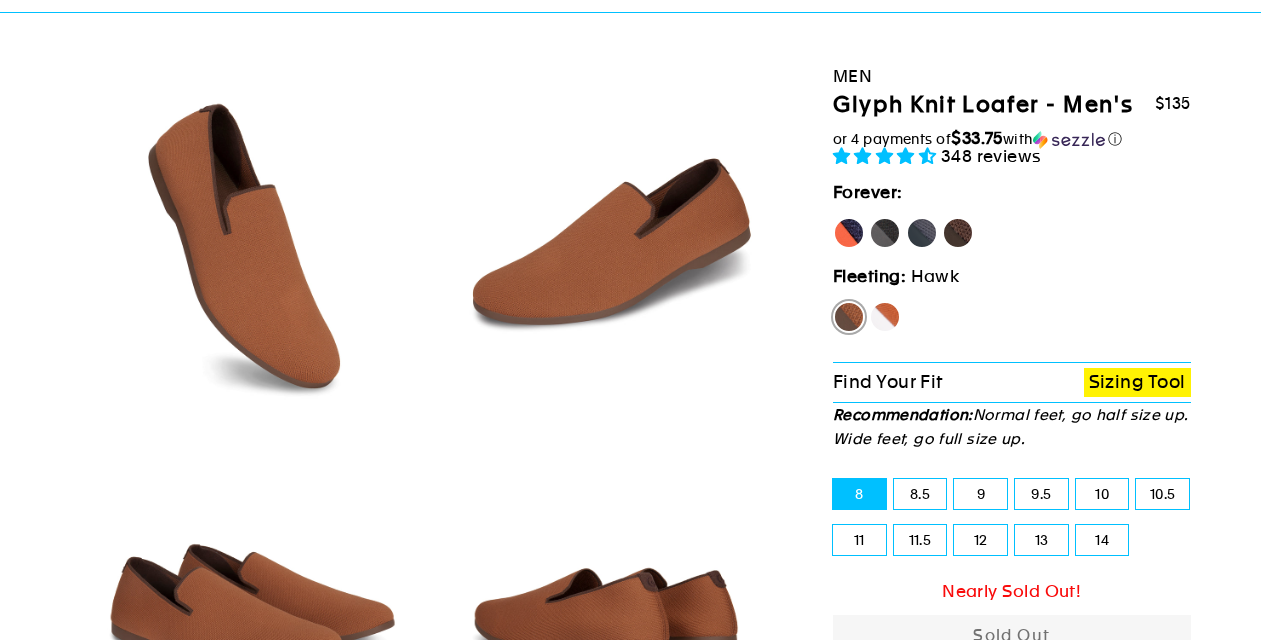 scroll, scrollTop: 150, scrollLeft: 0, axis: vertical 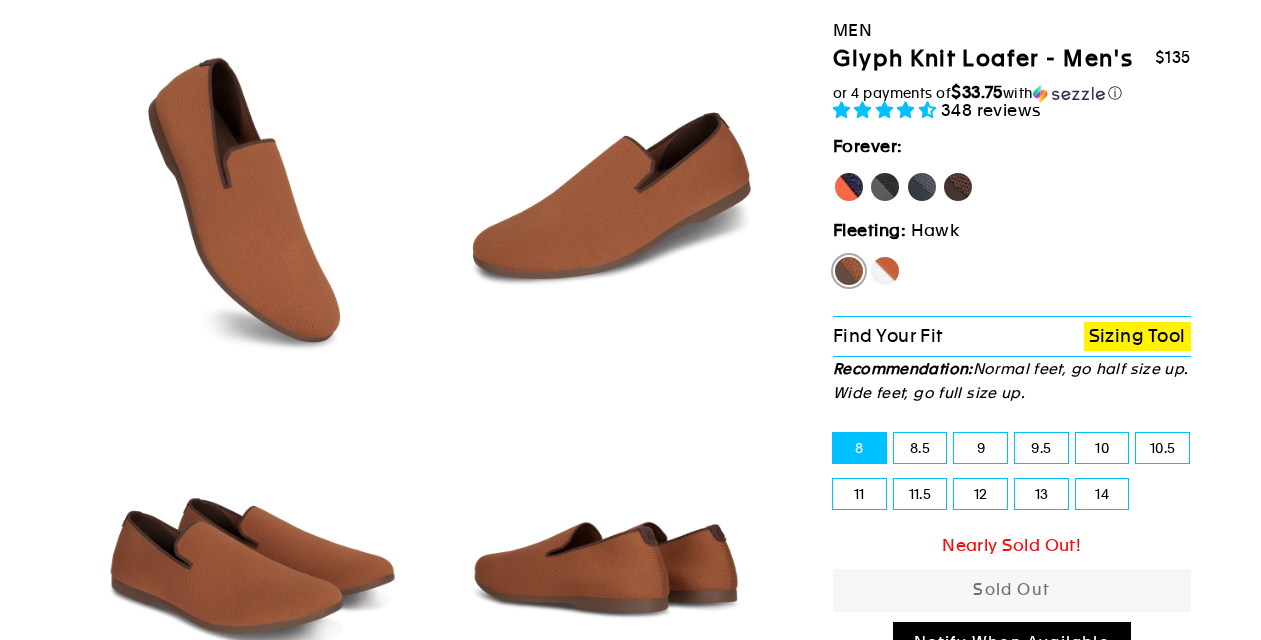 click on "11.5" at bounding box center [920, 494] 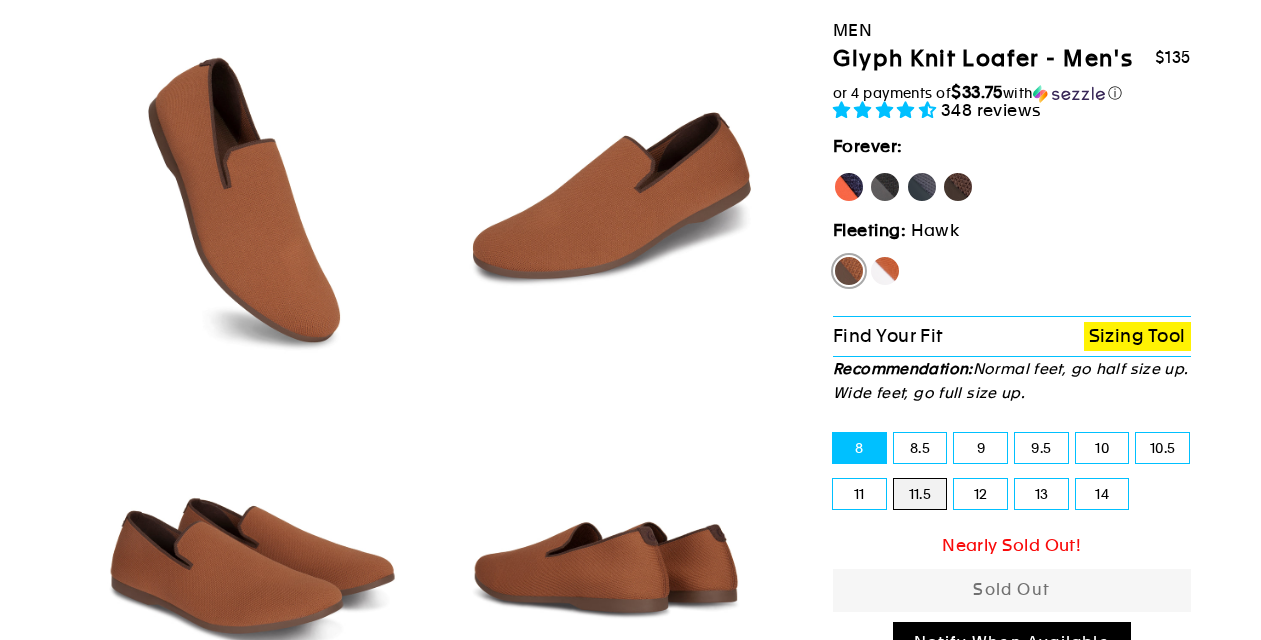 click on "11.5" at bounding box center [894, 479] 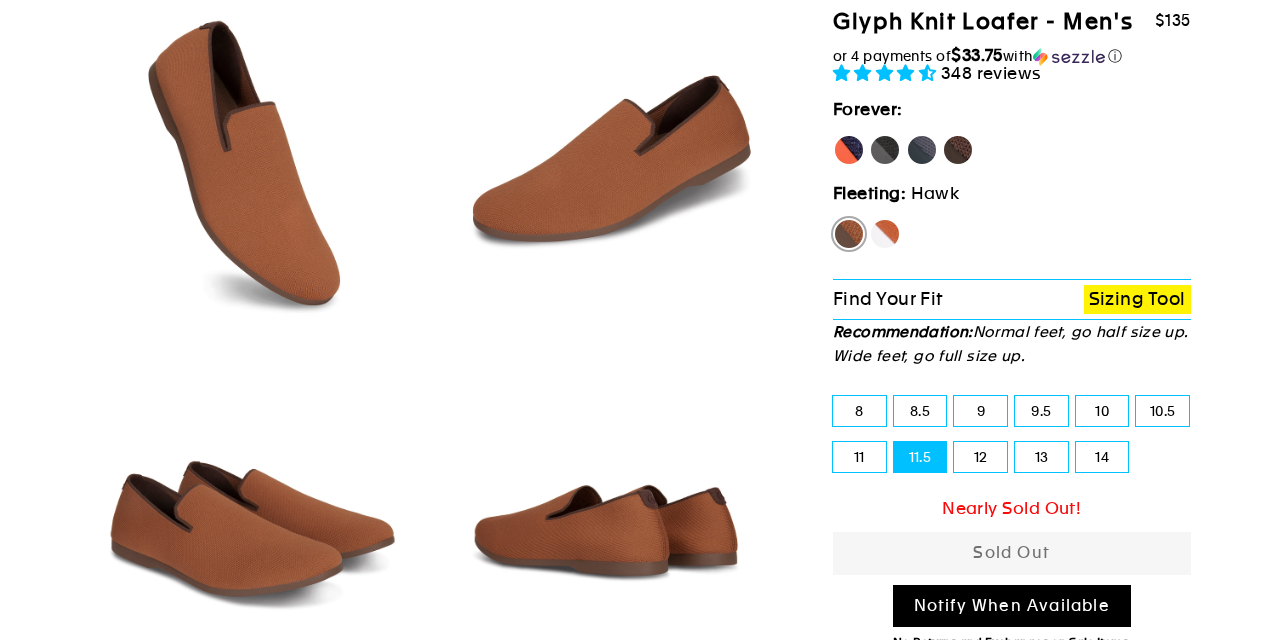 scroll, scrollTop: 203, scrollLeft: 0, axis: vertical 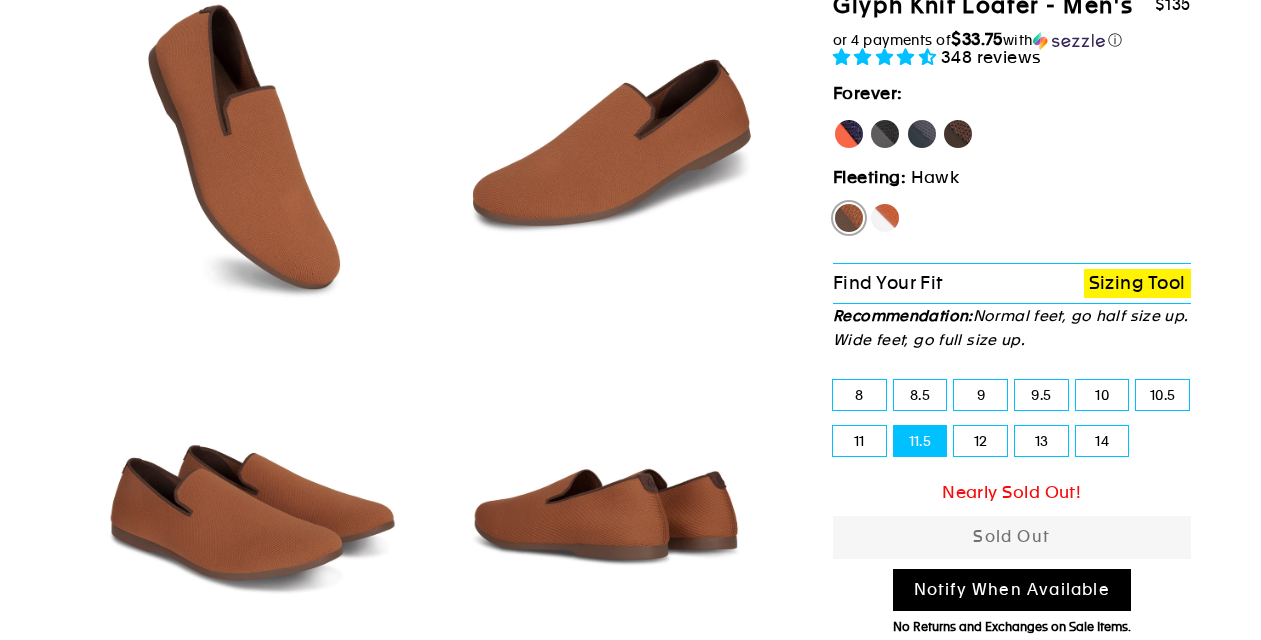 click on "Notify When Available" at bounding box center (1012, 590) 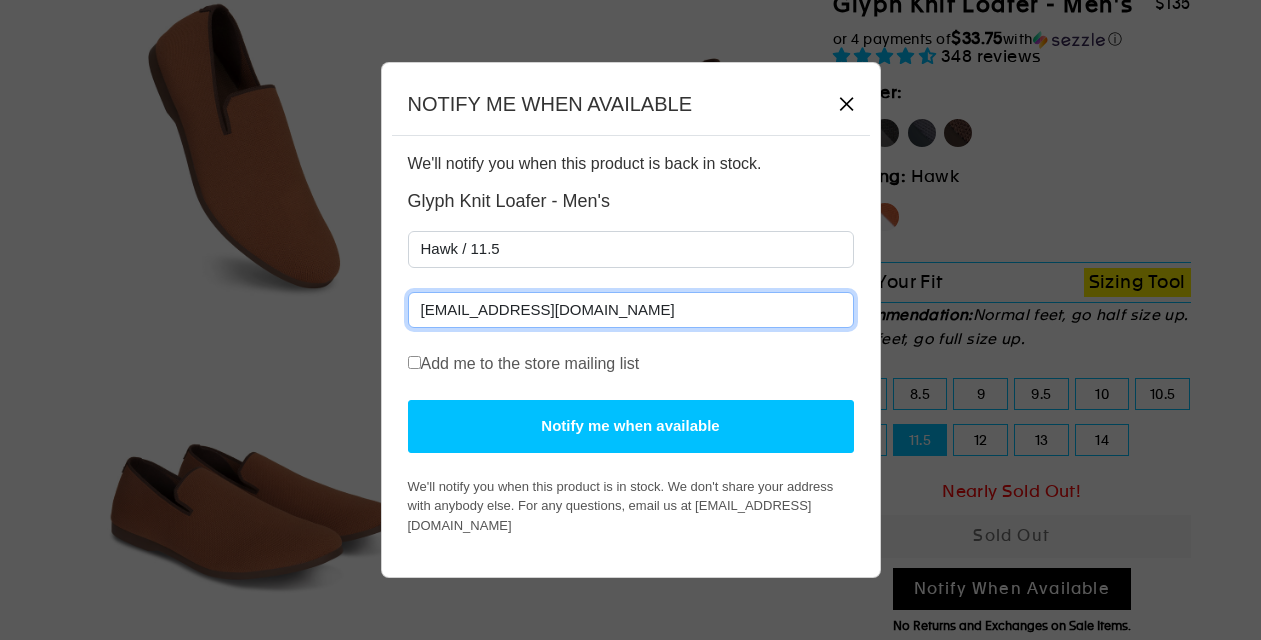scroll, scrollTop: 205, scrollLeft: 0, axis: vertical 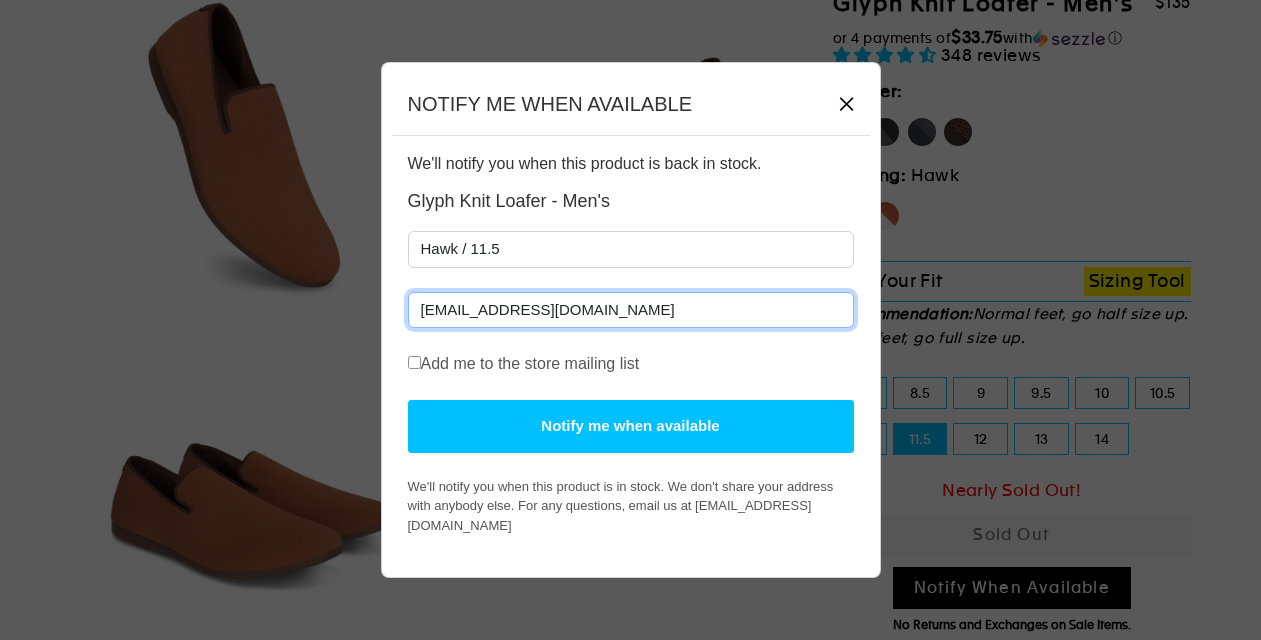 type on "[EMAIL_ADDRESS][DOMAIN_NAME]" 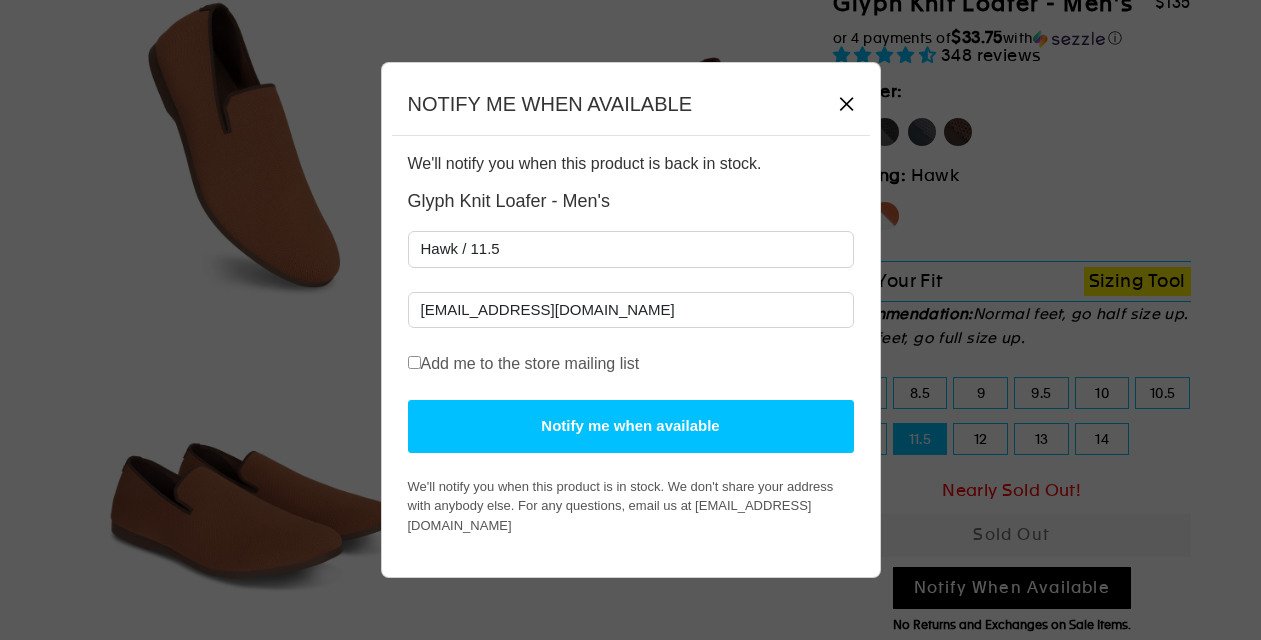 click on "Add me to the store mailing list" at bounding box center [414, 362] 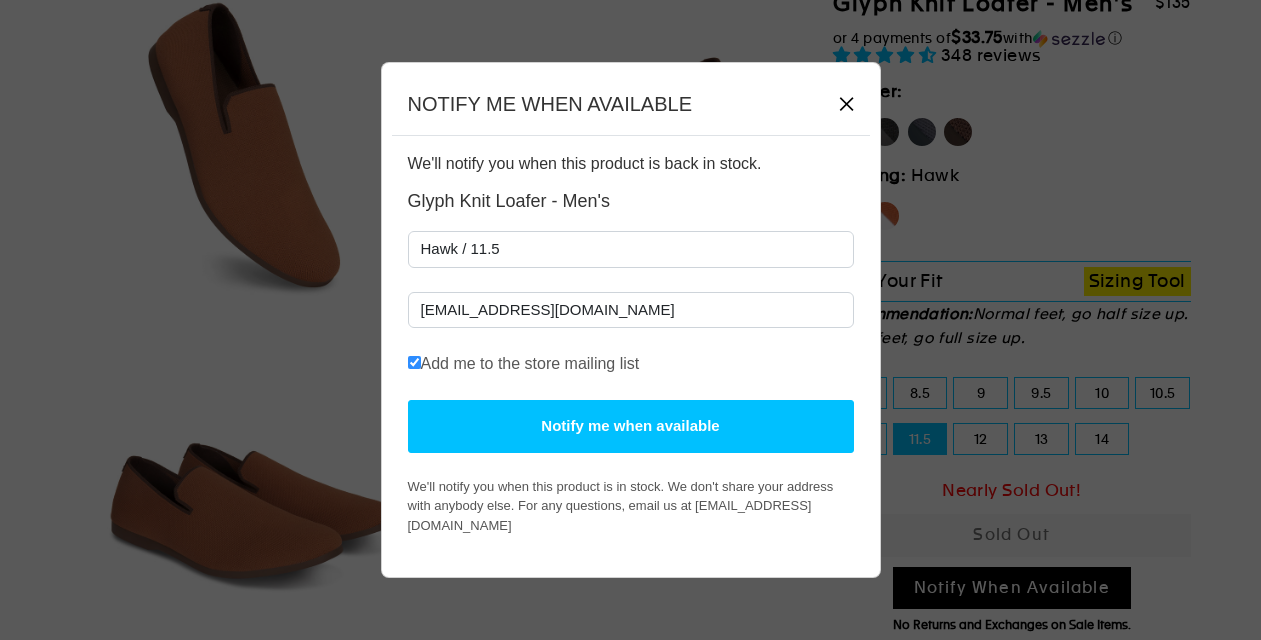 click on "Notify me when available" at bounding box center (631, 426) 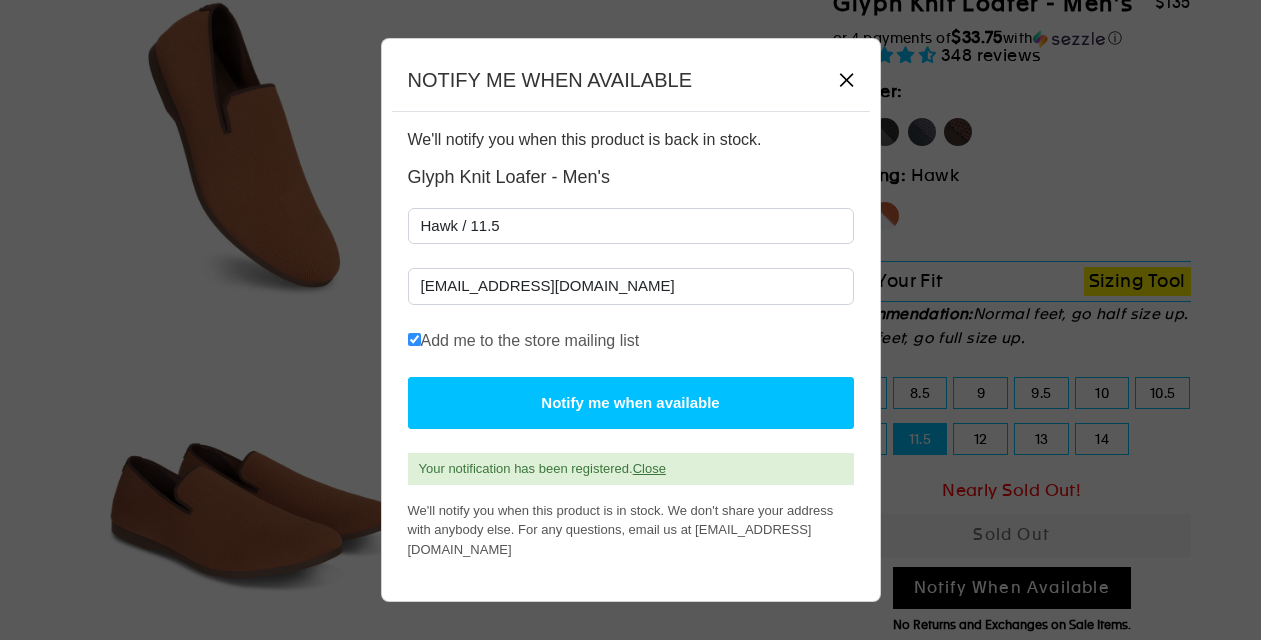 click on "Close" at bounding box center [649, 468] 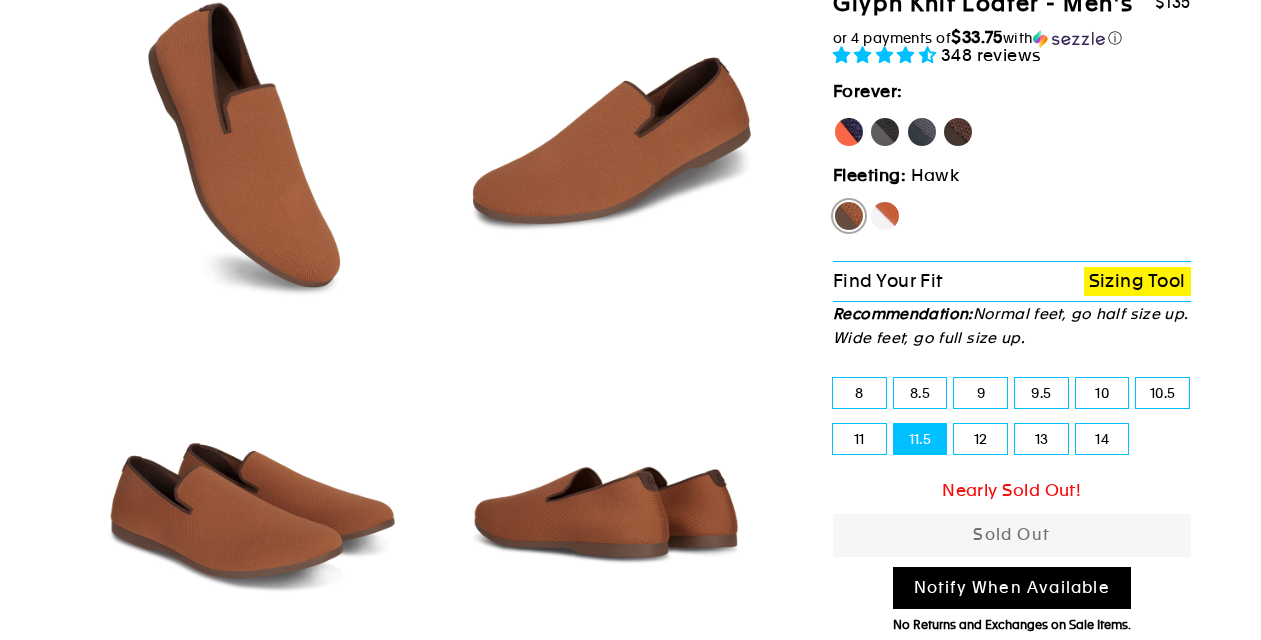 click on "Hawk" at bounding box center (849, 216) 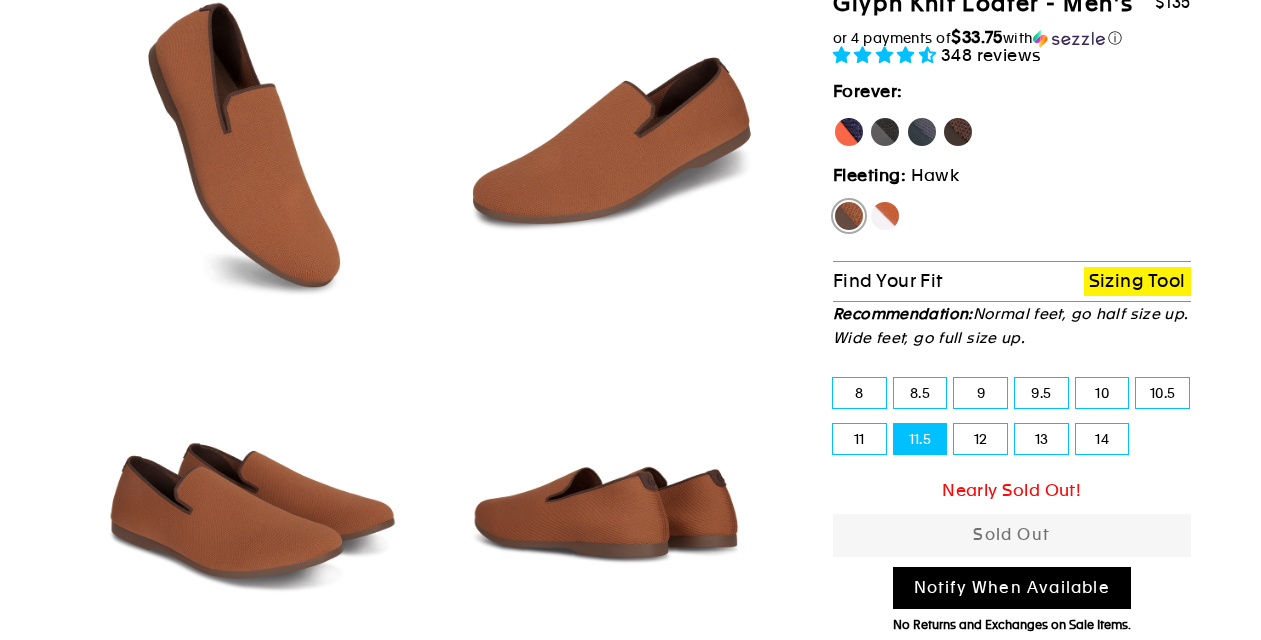 click on "Fox" at bounding box center (869, 200) 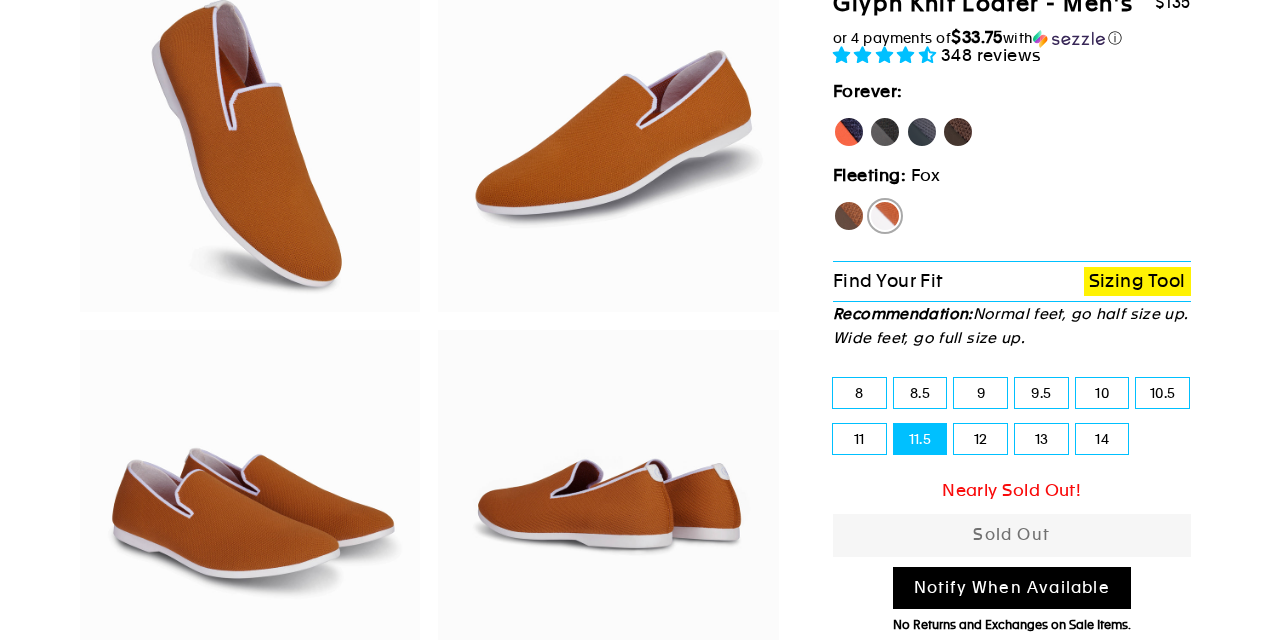 click on "[PERSON_NAME]" at bounding box center [849, 132] 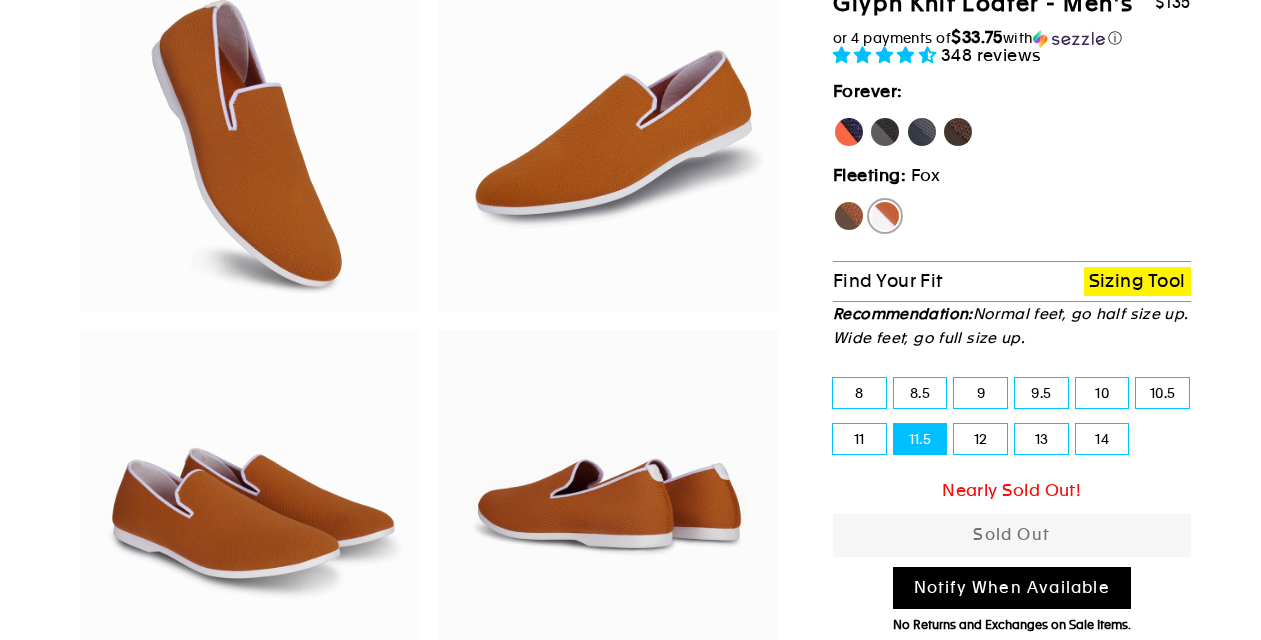 click on "[PERSON_NAME]" at bounding box center (833, 116) 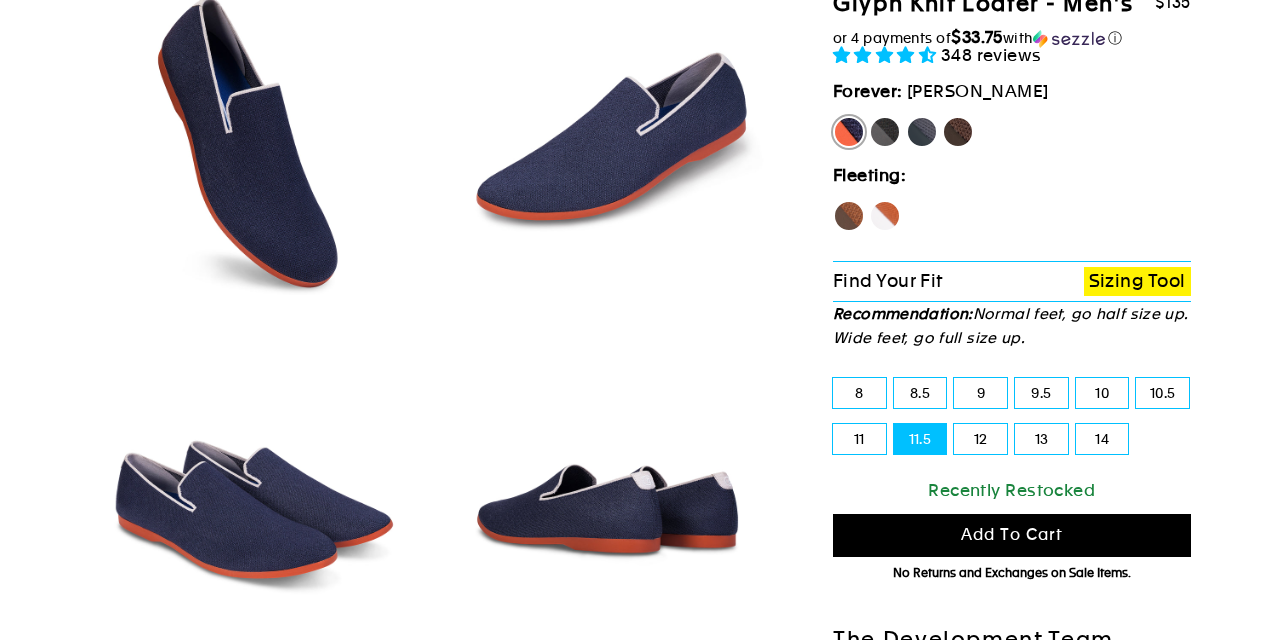 click on "Panther" at bounding box center [885, 132] 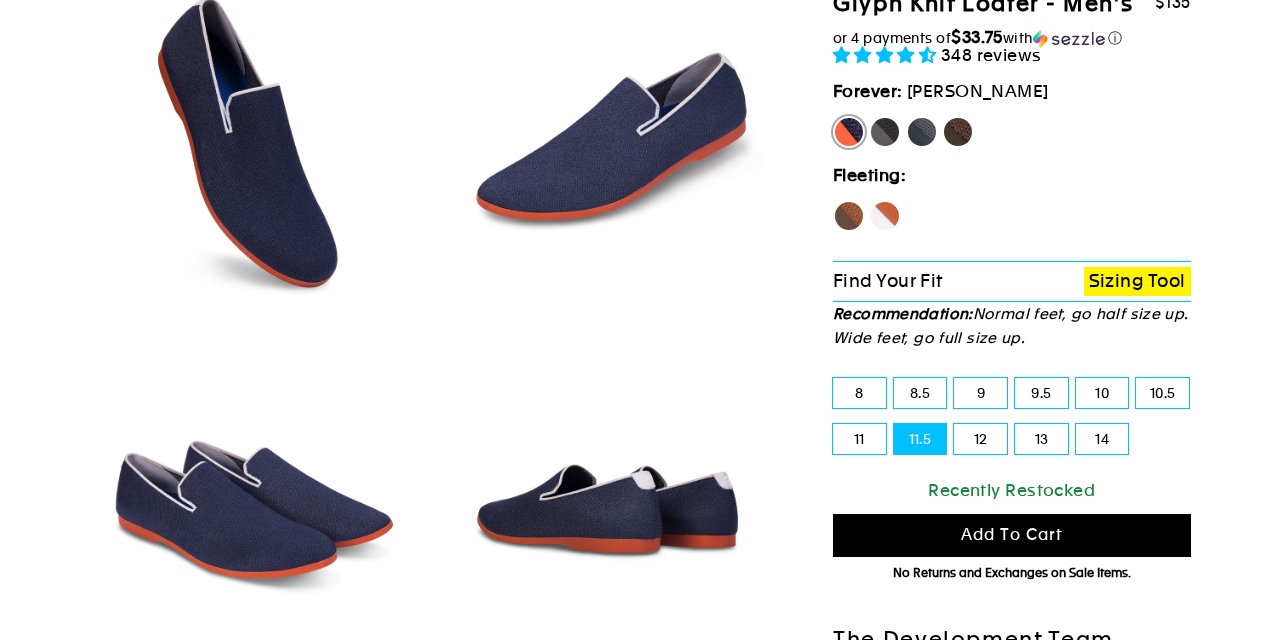 radio on "true" 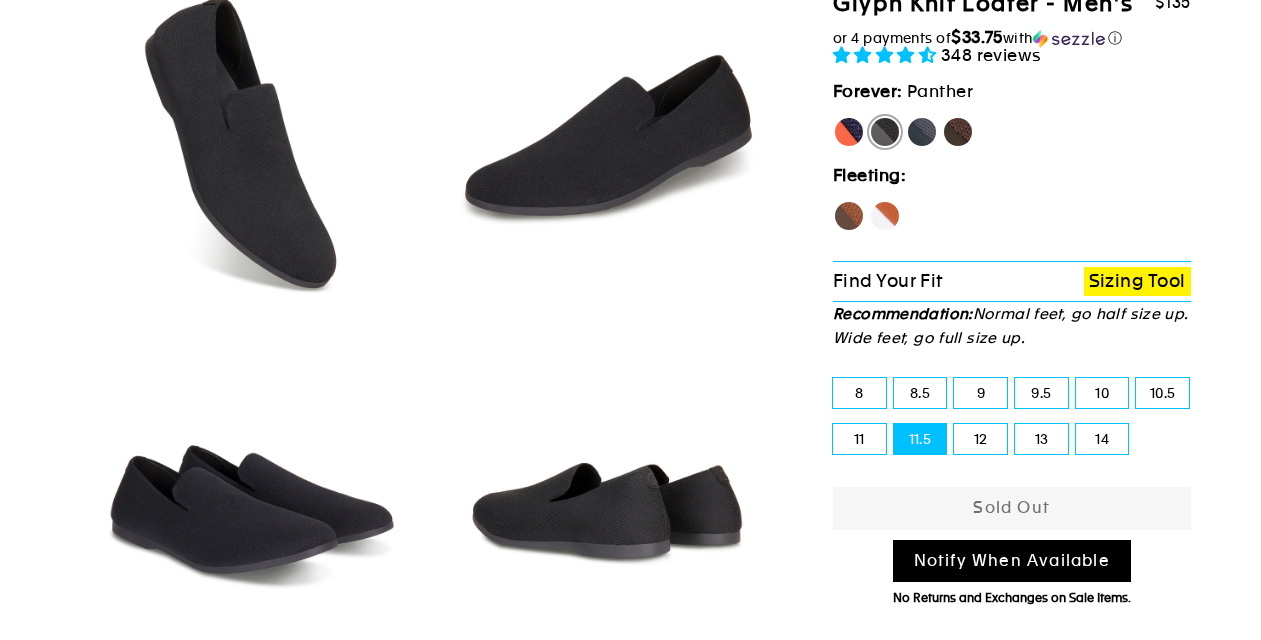 click on "Rhino" at bounding box center [922, 132] 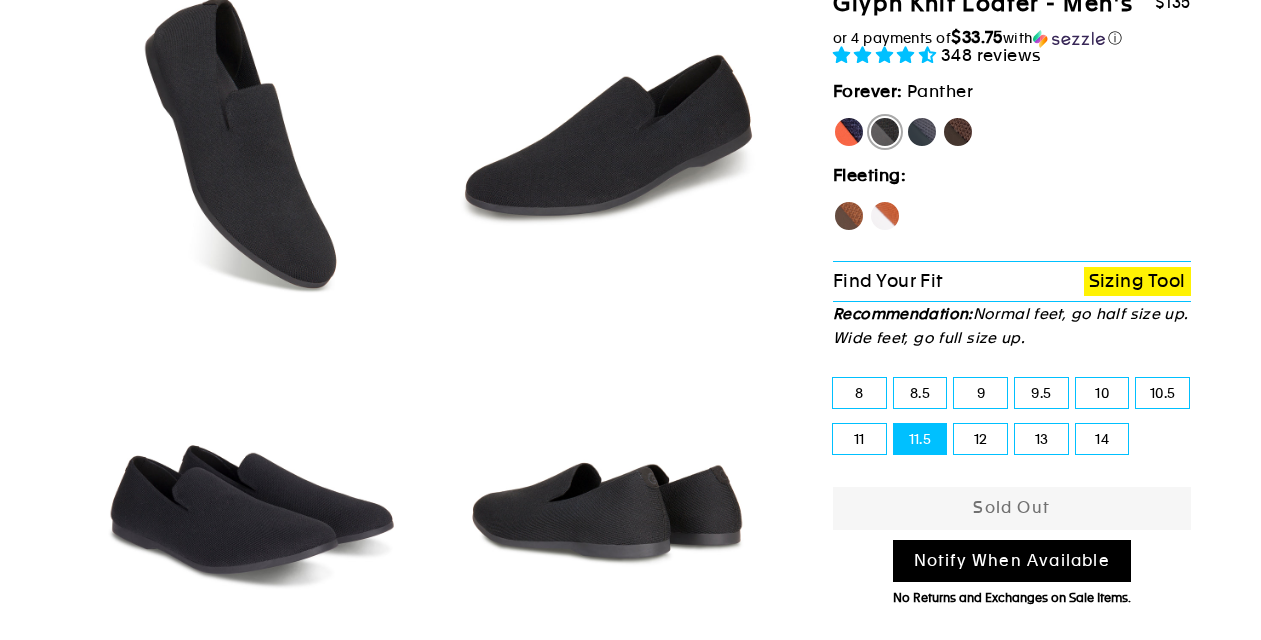 click on "Rhino" at bounding box center (906, 116) 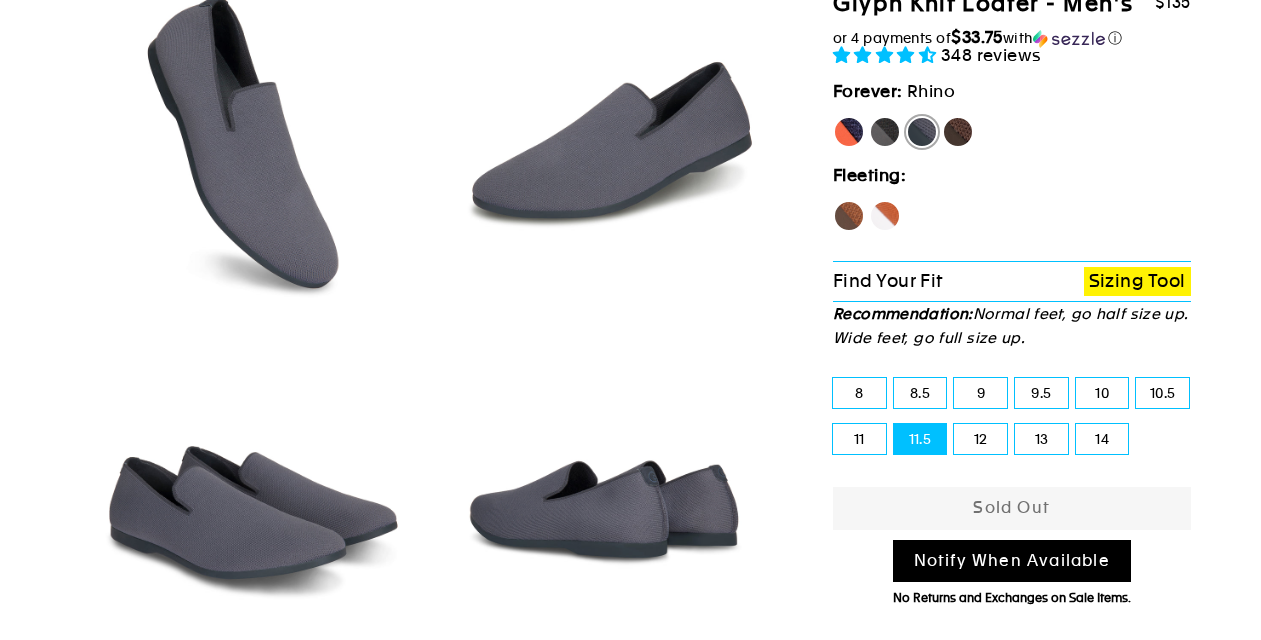 click on "Mustang" at bounding box center (958, 132) 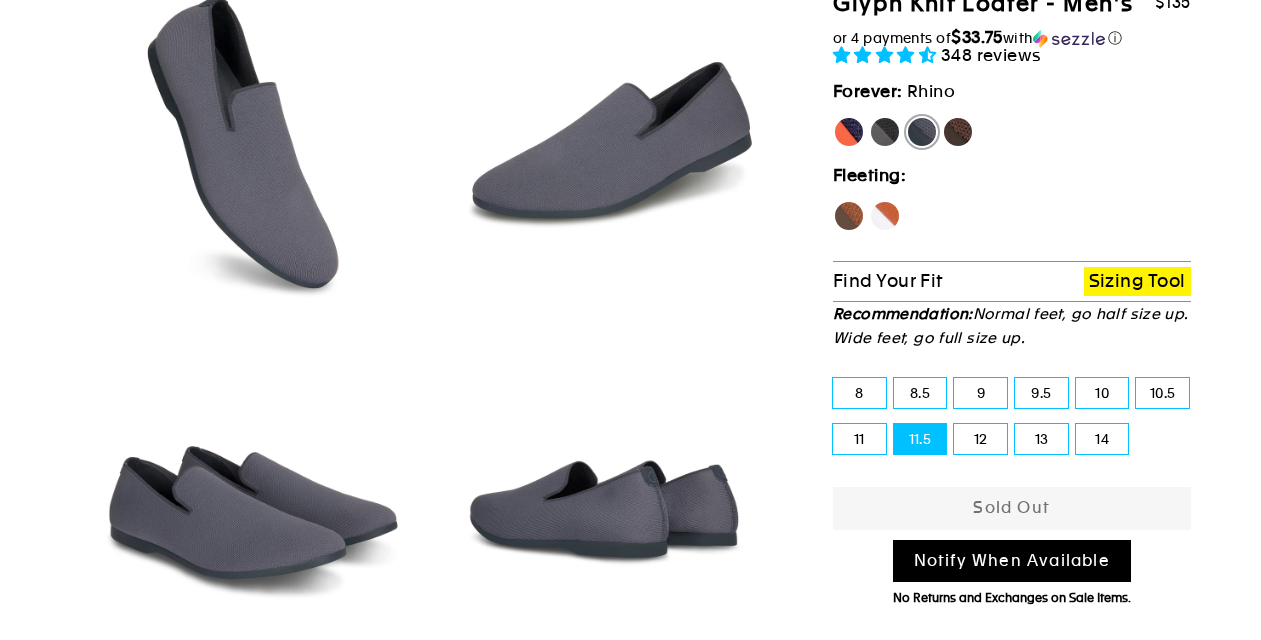 click on "Mustang" at bounding box center [942, 116] 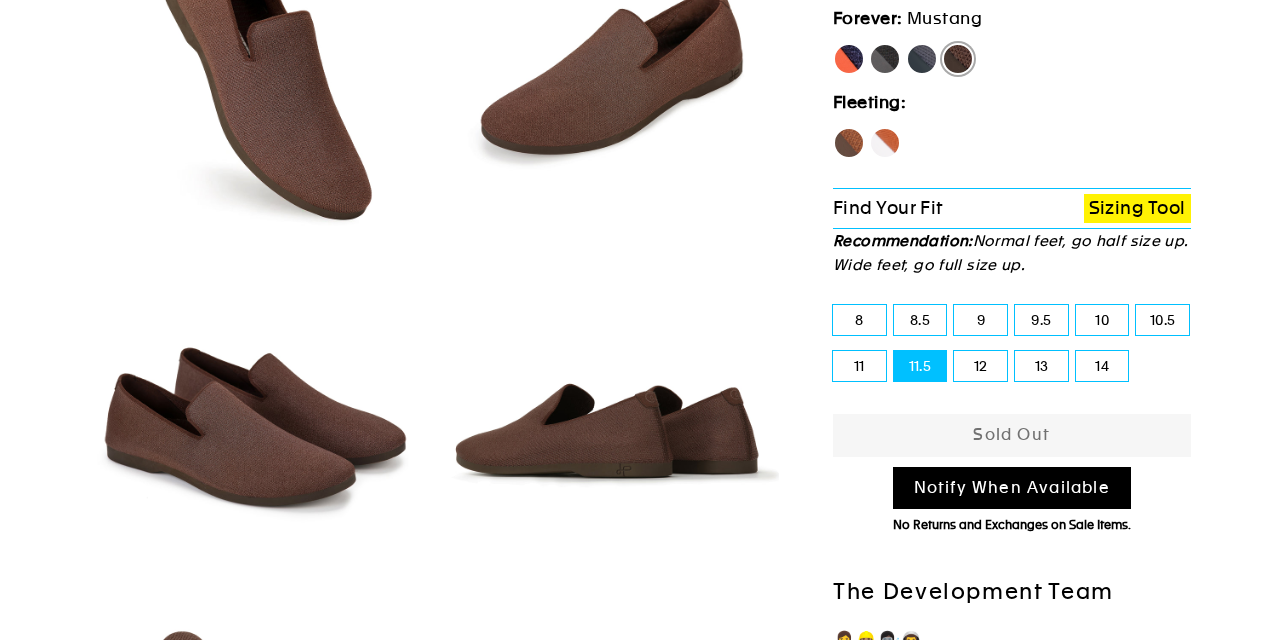 scroll, scrollTop: 295, scrollLeft: 0, axis: vertical 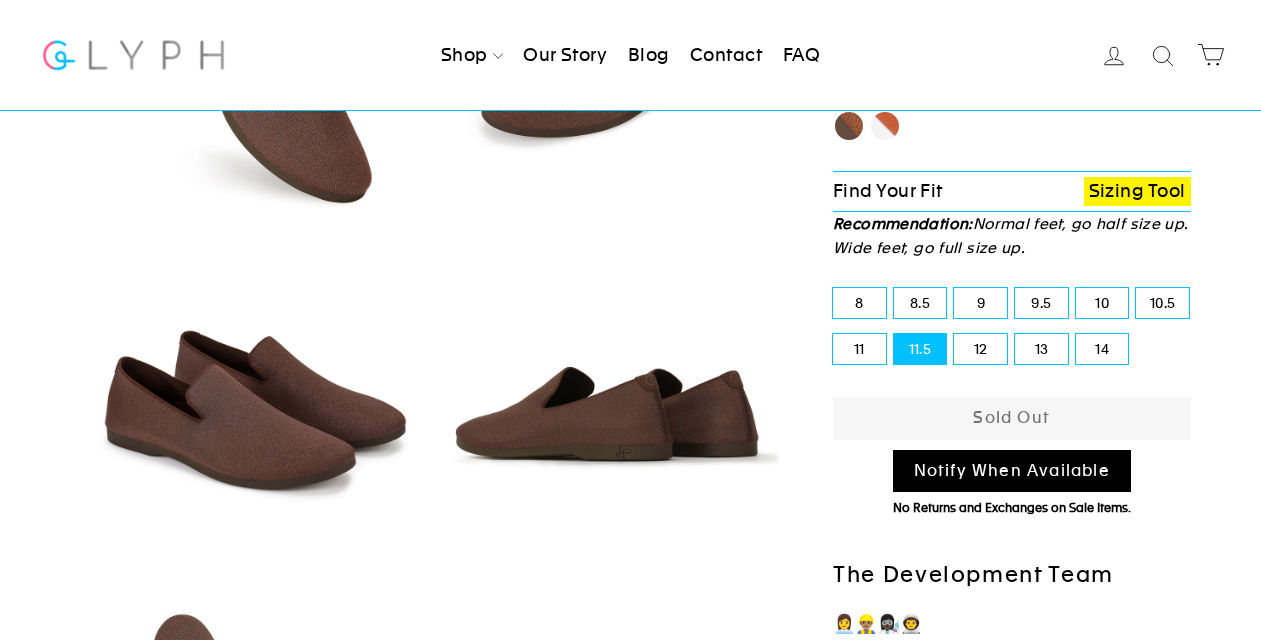 click on "Notify When Available" at bounding box center (1012, 471) 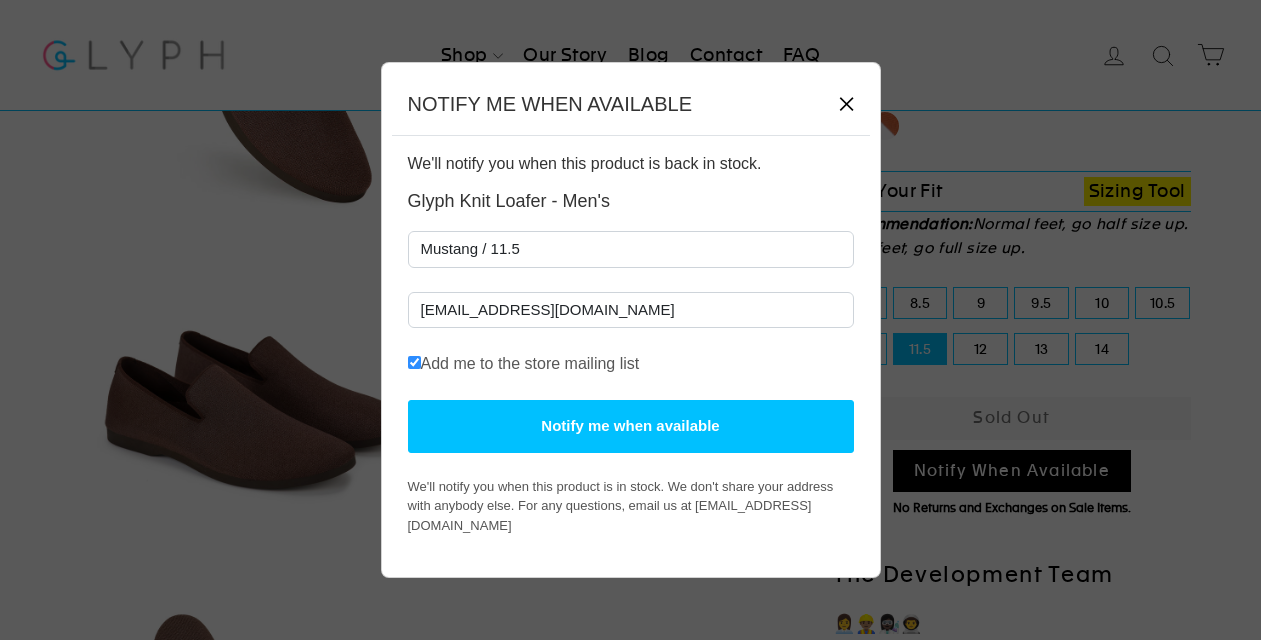 click on "Notify me when available" at bounding box center (631, 426) 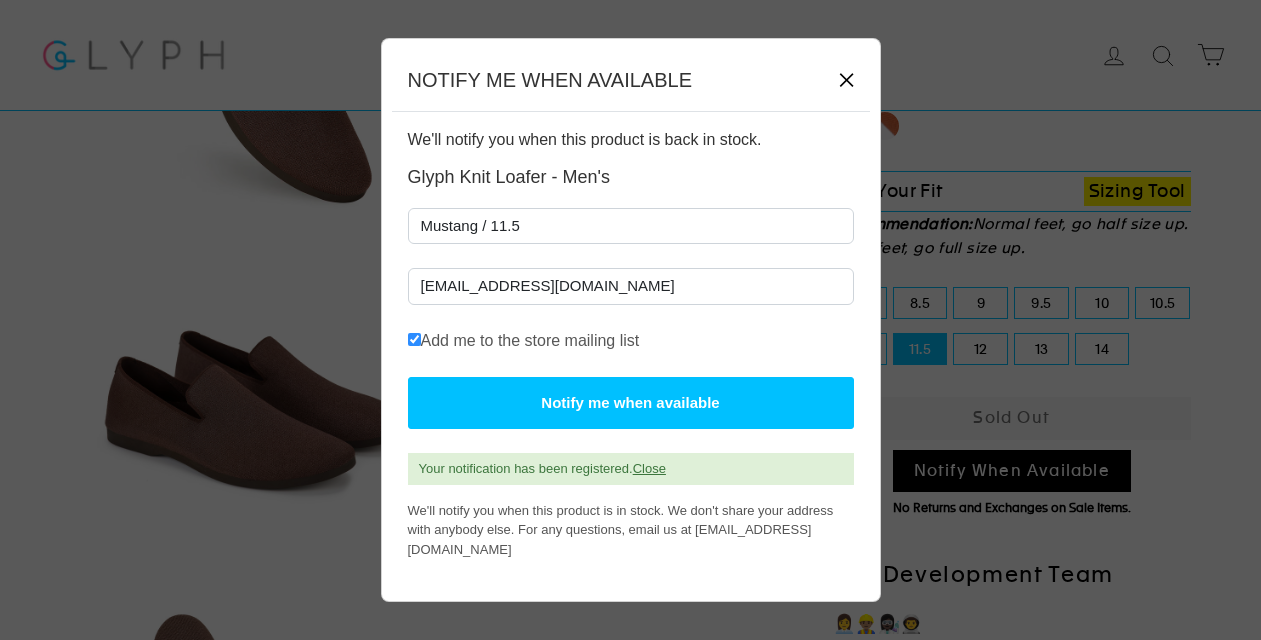 click on "Close" at bounding box center [649, 468] 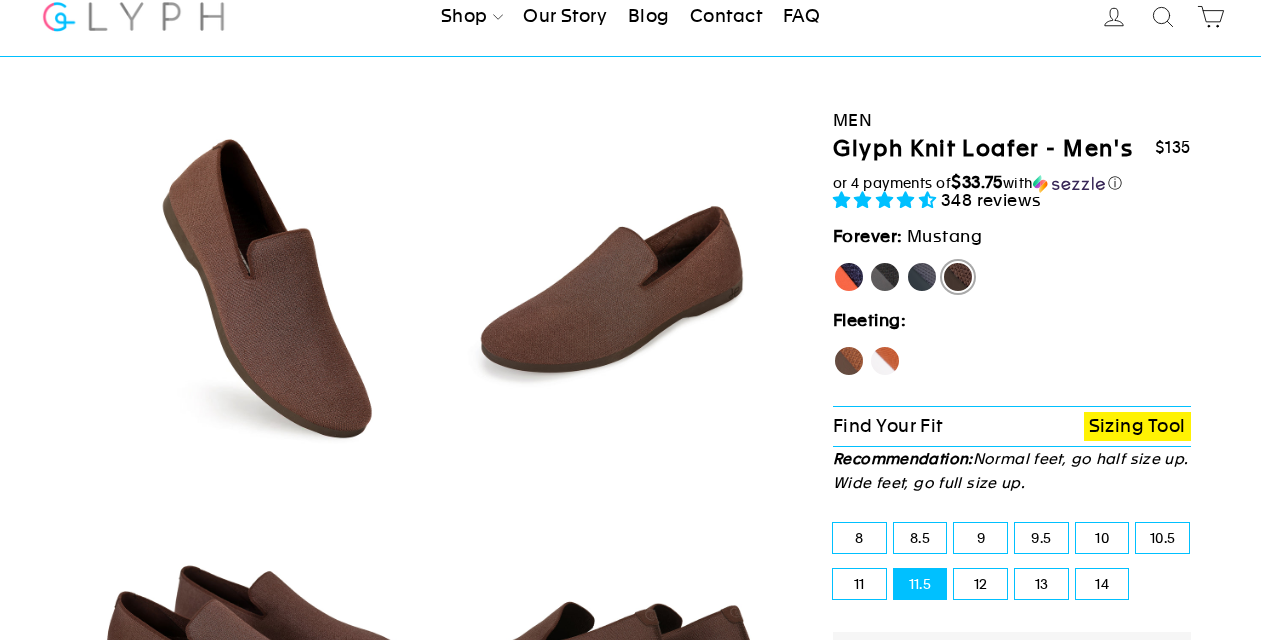 scroll, scrollTop: 0, scrollLeft: 0, axis: both 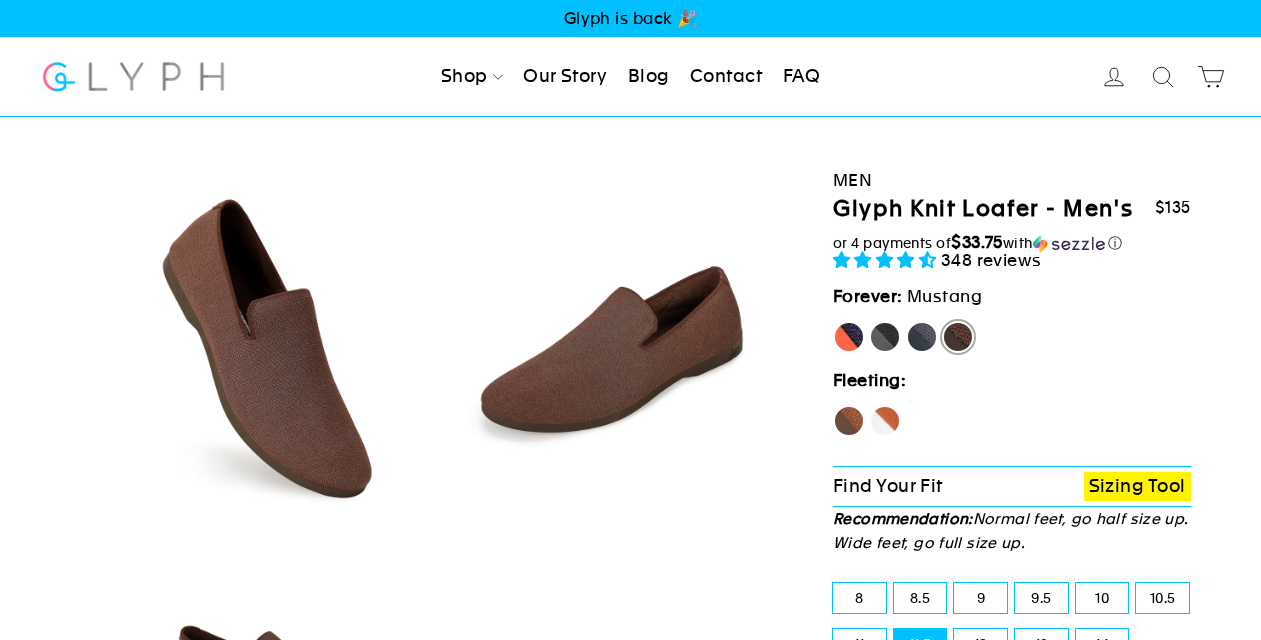click on "[PERSON_NAME]" at bounding box center (849, 337) 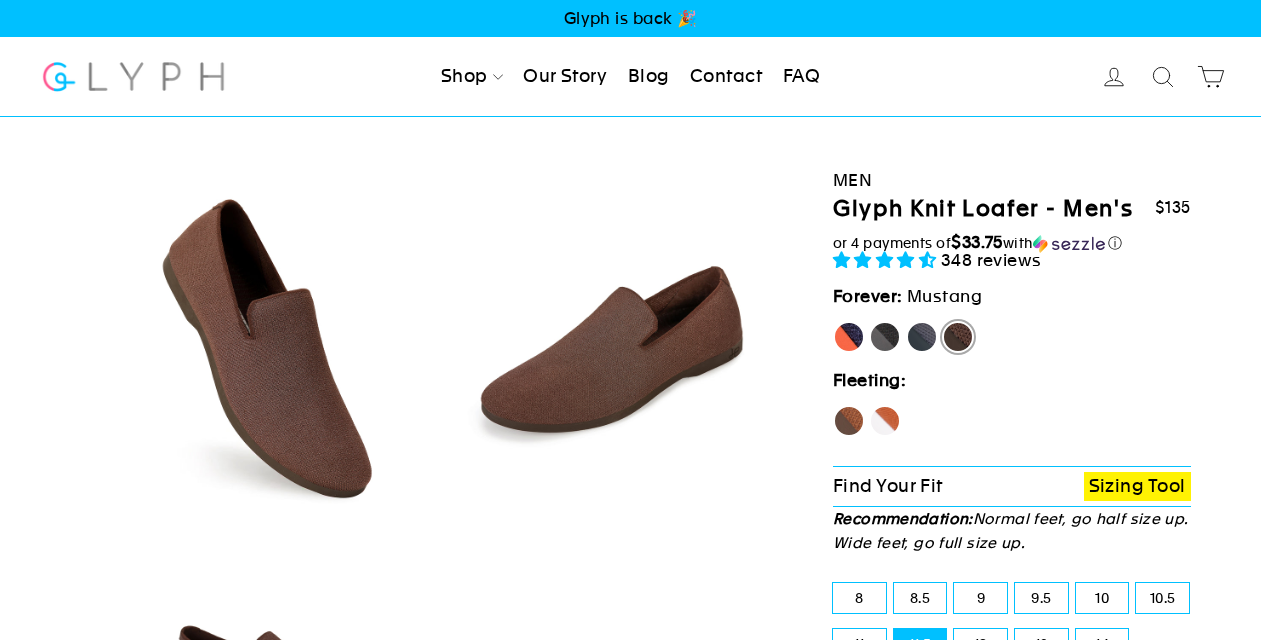 click on "[PERSON_NAME]" at bounding box center [833, 321] 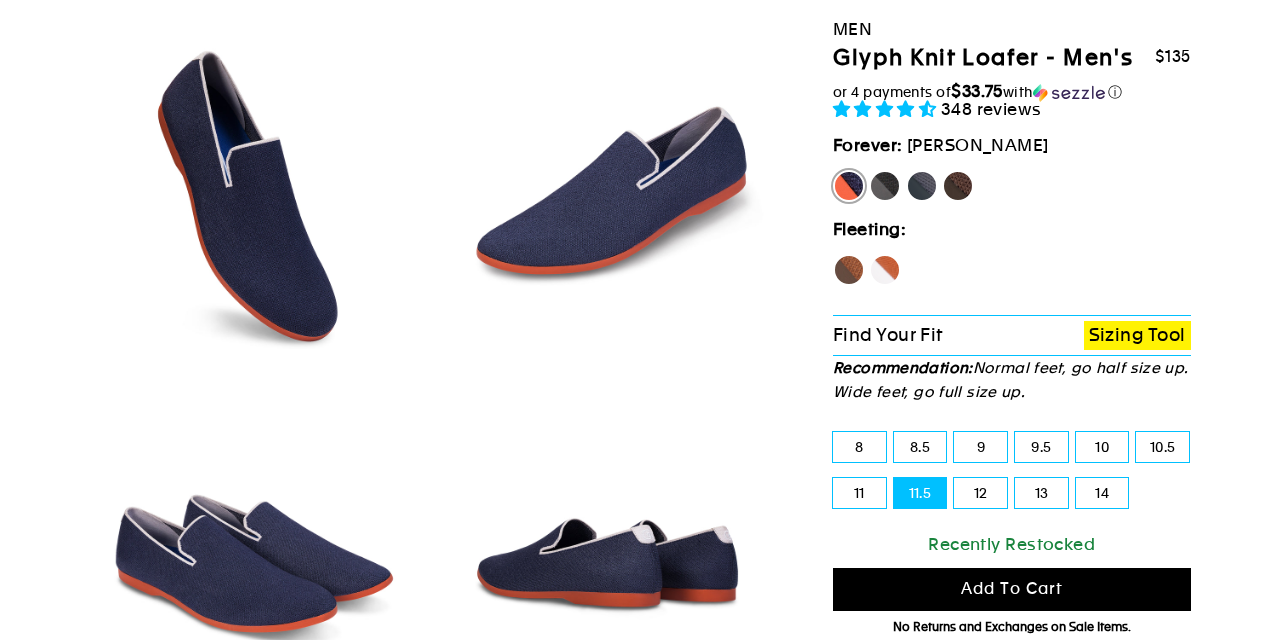 scroll, scrollTop: 158, scrollLeft: 0, axis: vertical 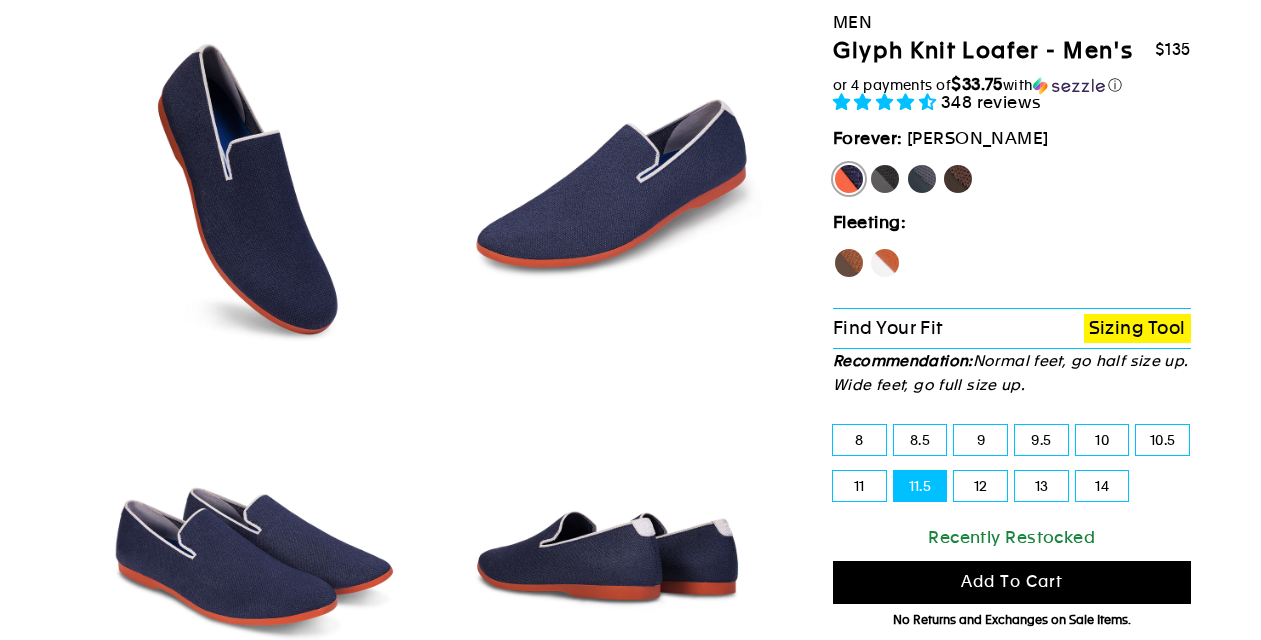 click on "Add to cart" at bounding box center [1012, 581] 